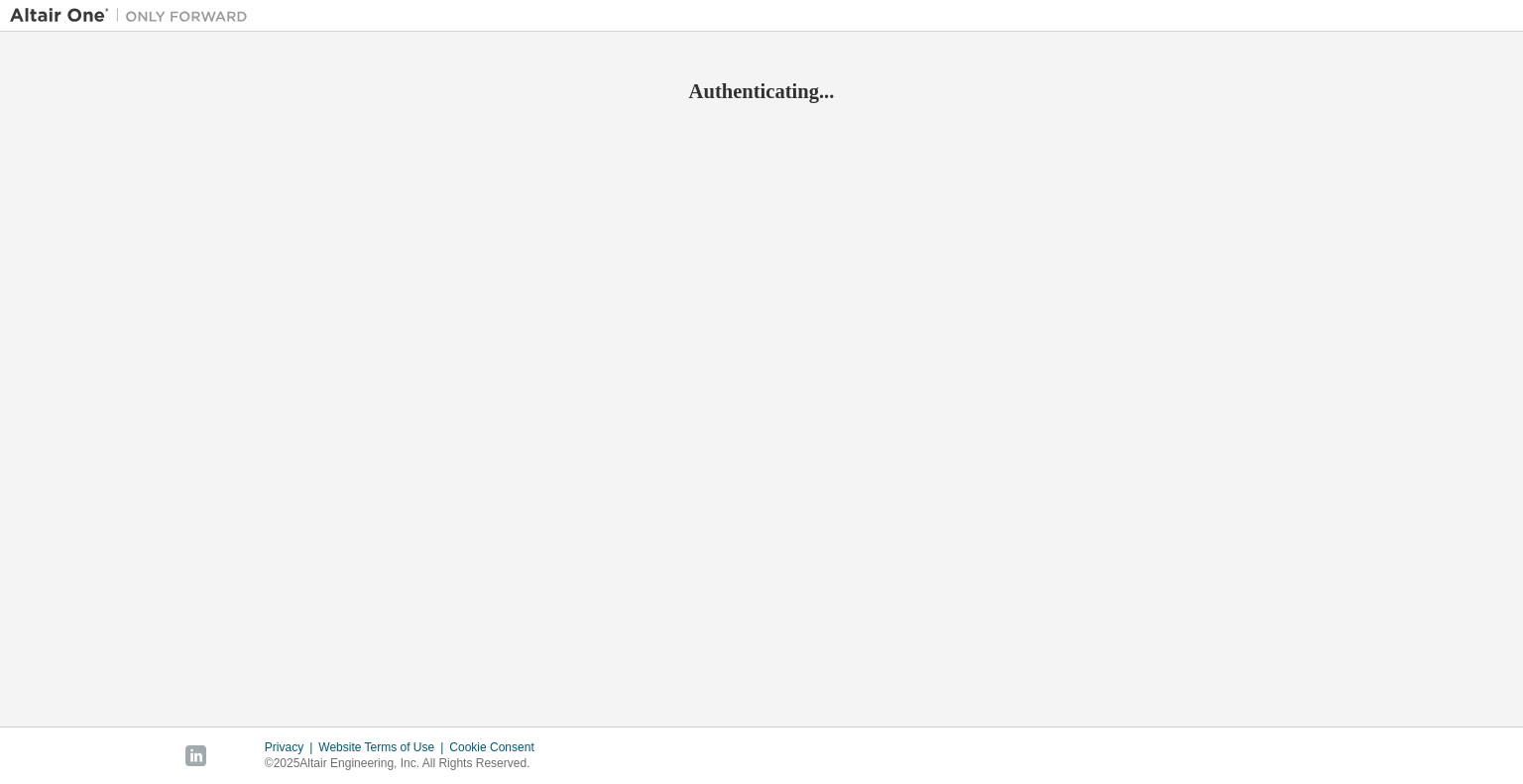 scroll, scrollTop: 0, scrollLeft: 0, axis: both 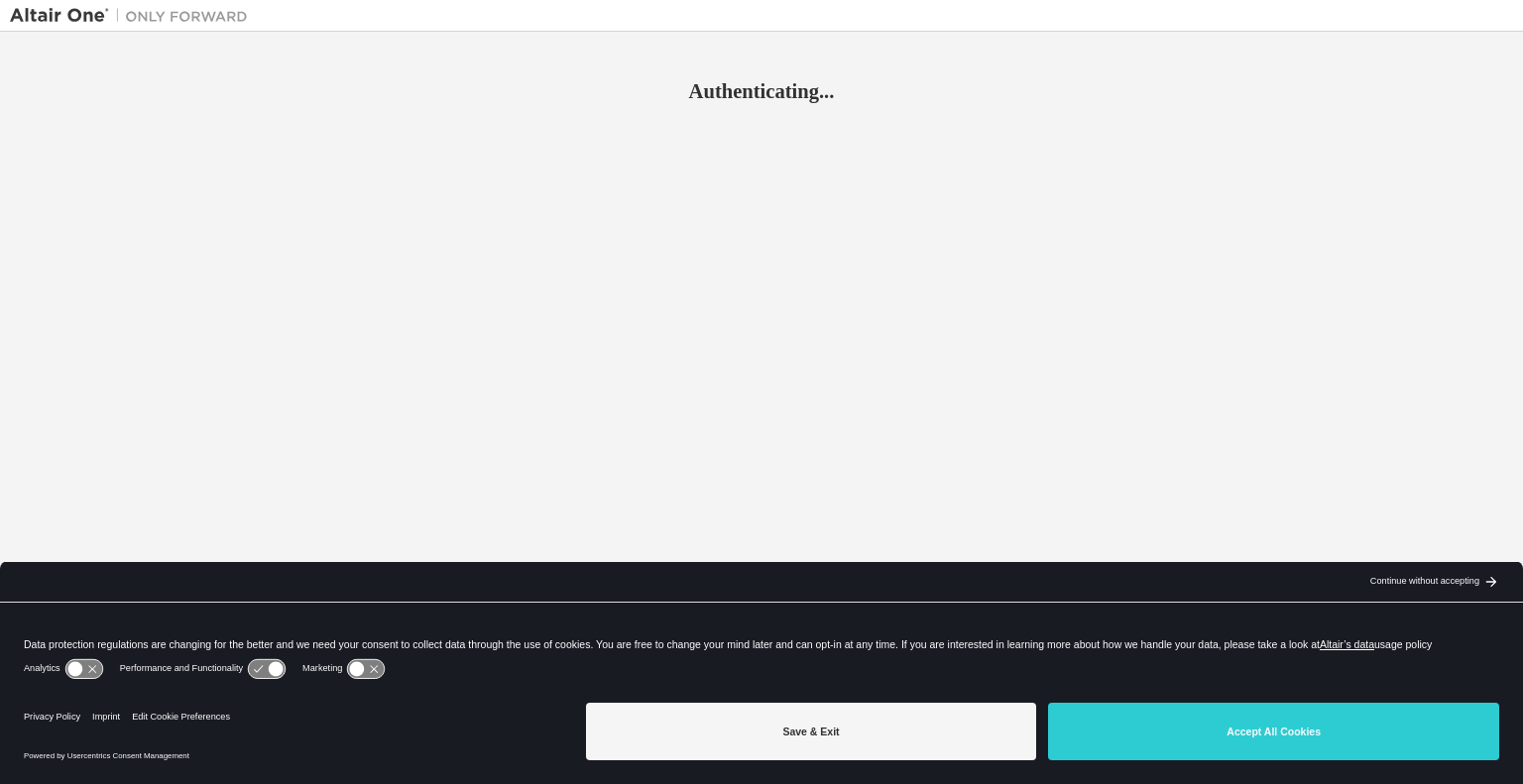 click on "Save & Exit Accept All Cookies" at bounding box center (1042, 733) 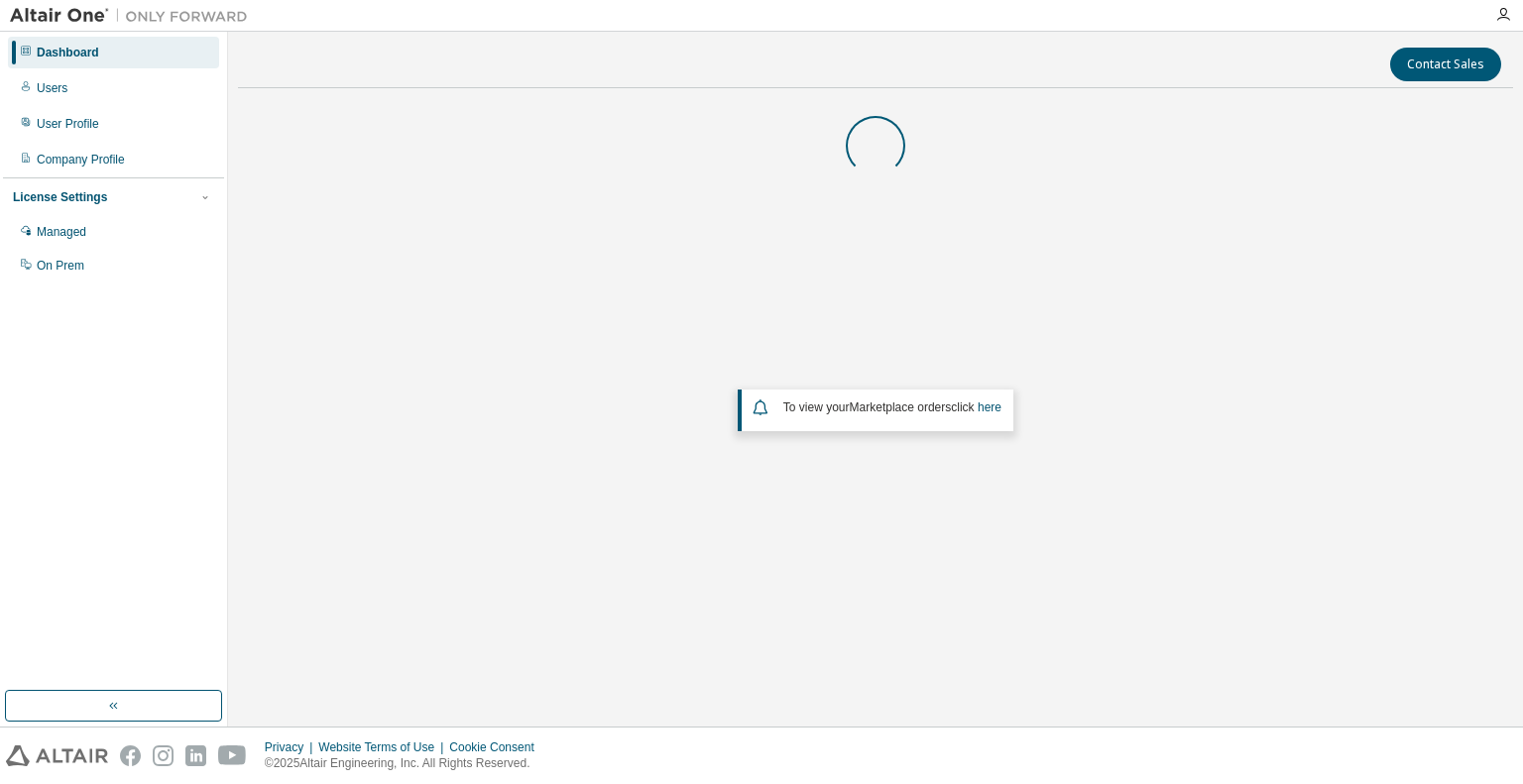 scroll, scrollTop: 0, scrollLeft: 0, axis: both 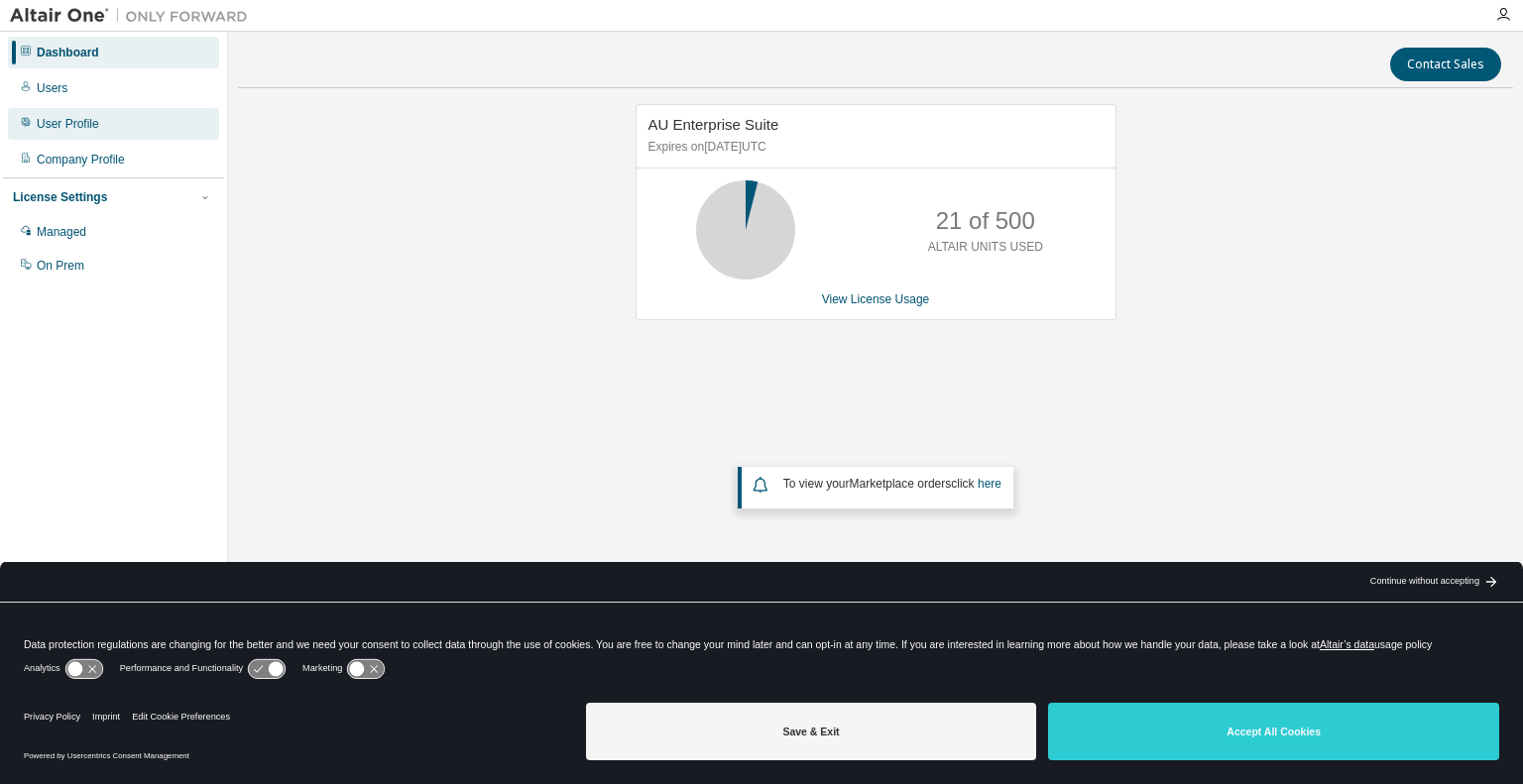 click on "User Profile" at bounding box center (67, 124) 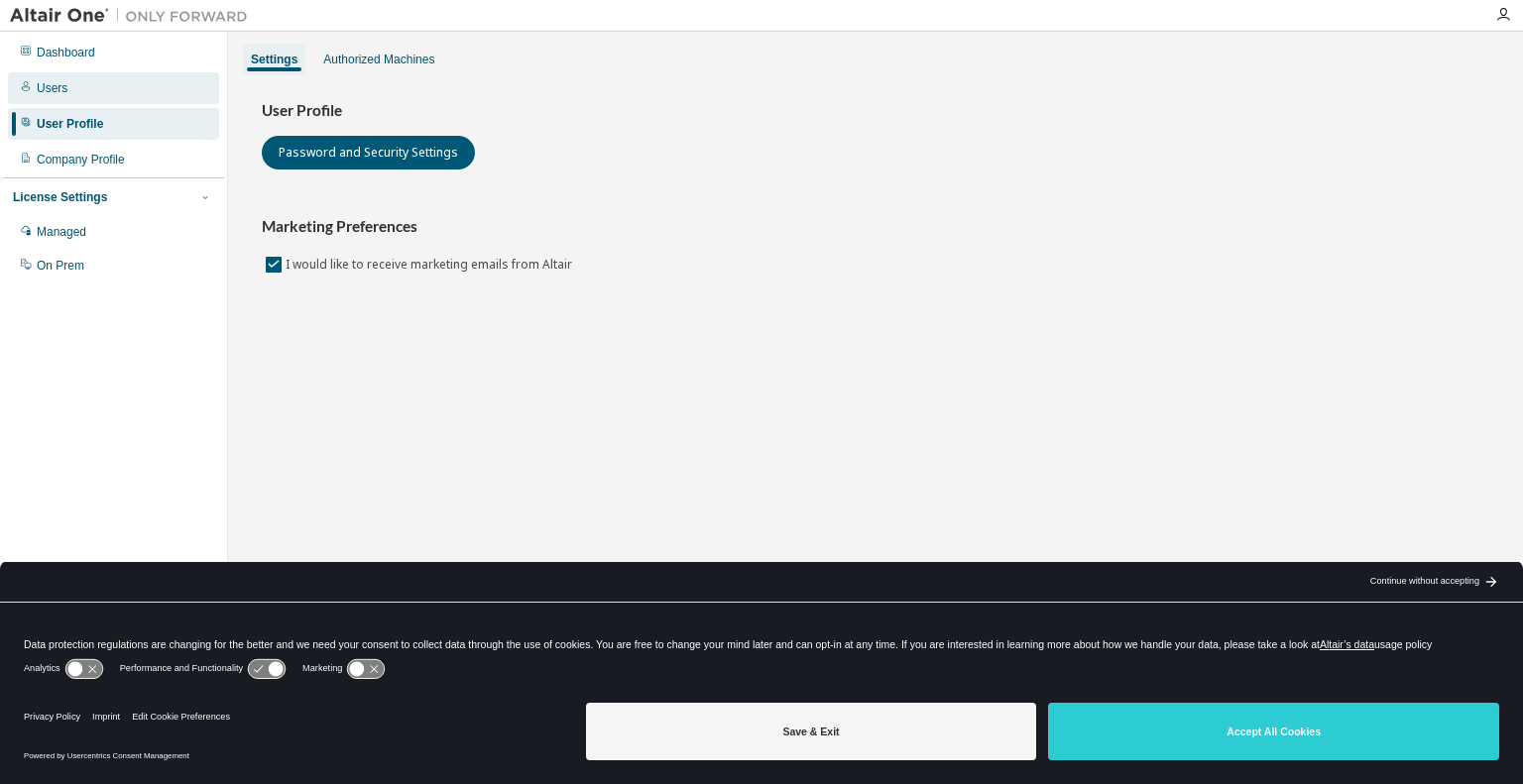 click on "Users" at bounding box center (113, 88) 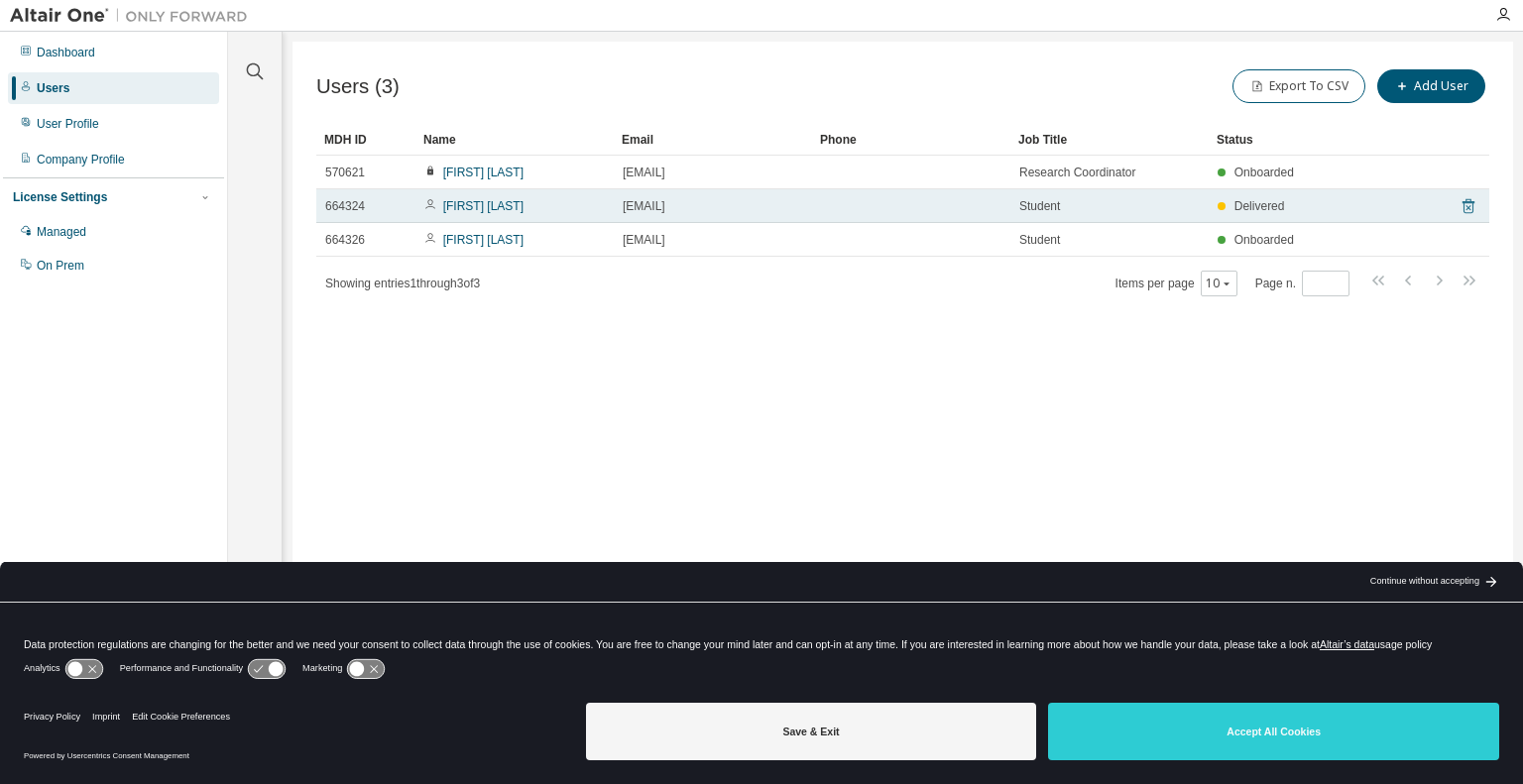 click 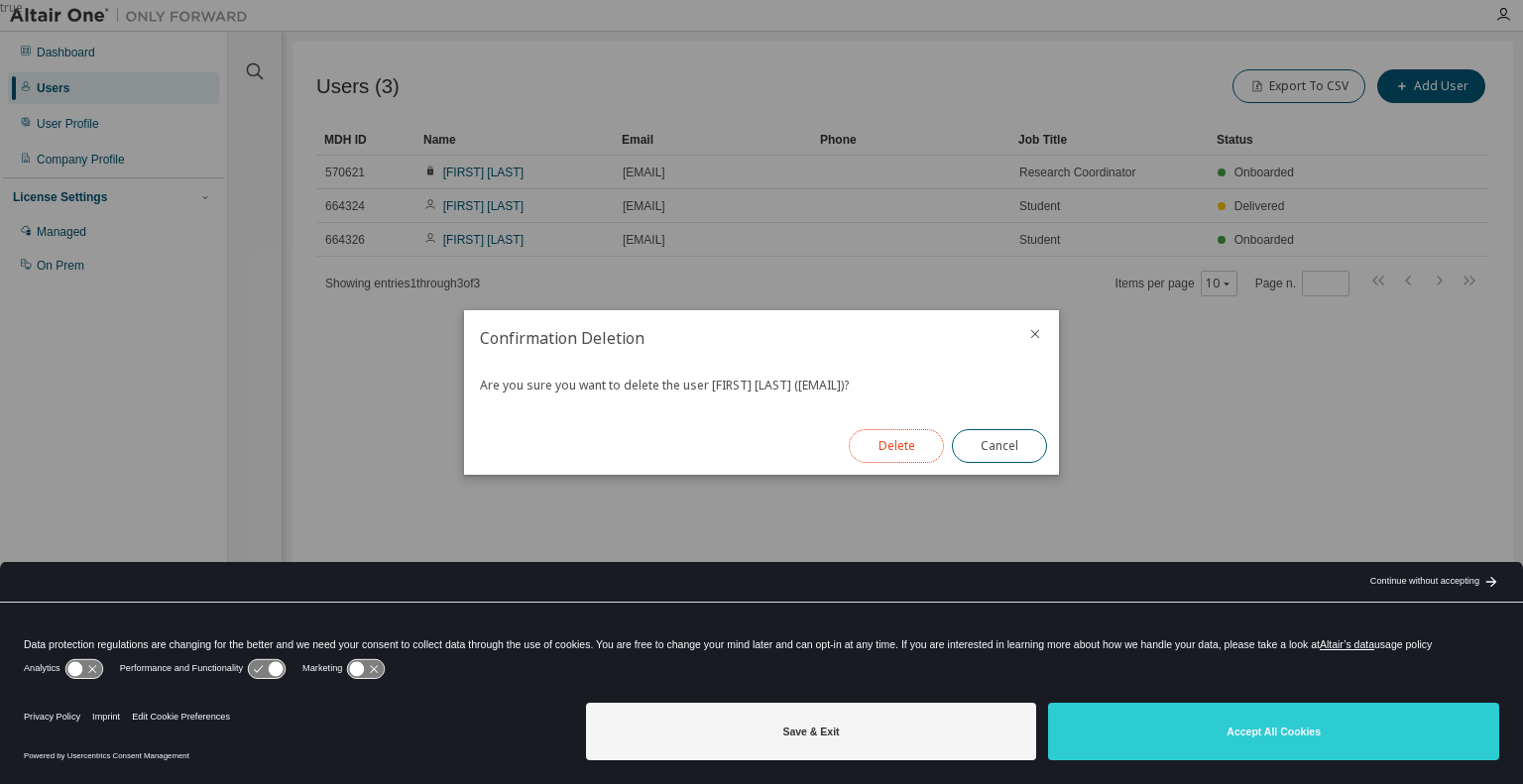 click on "Delete" at bounding box center [896, 446] 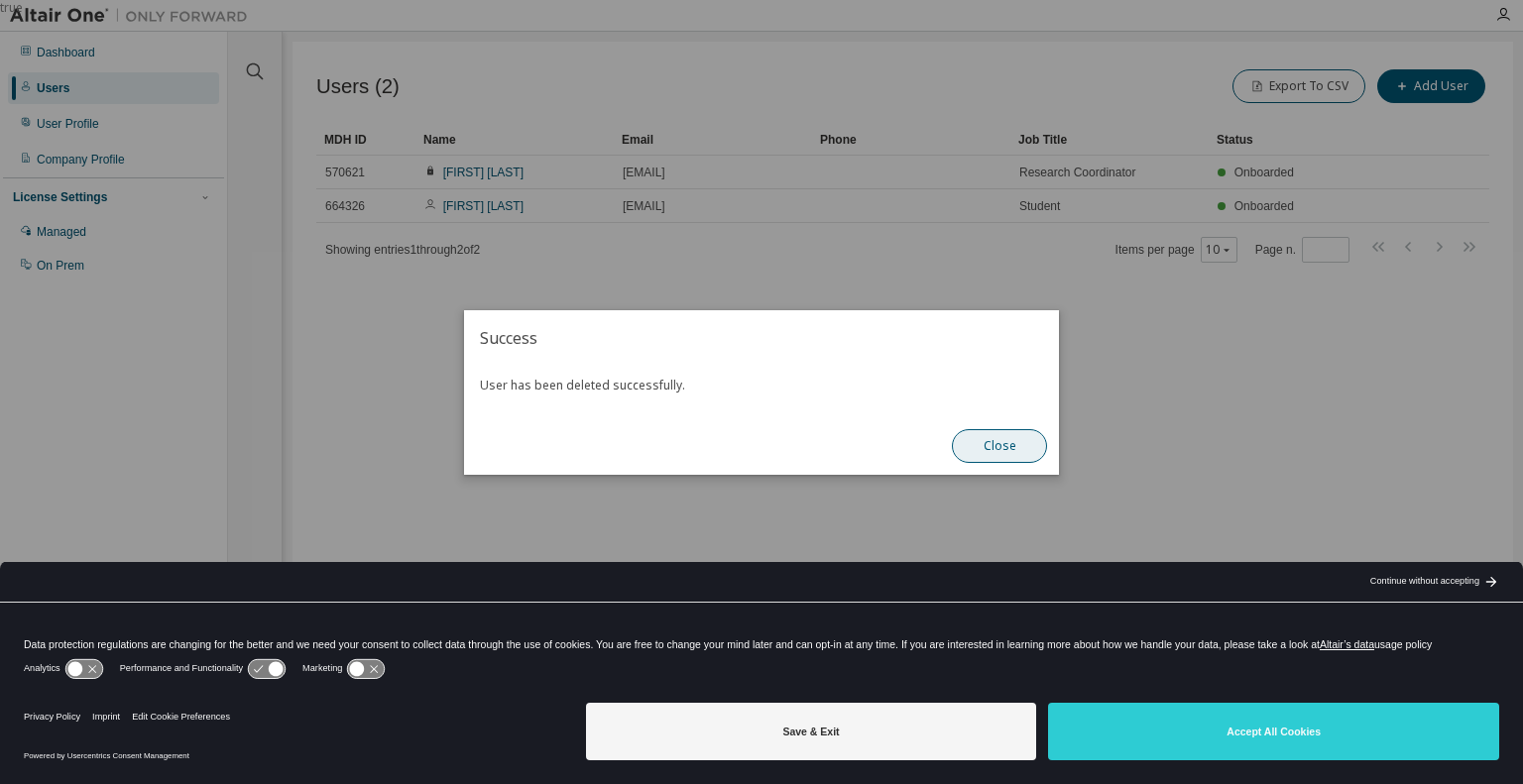 click on "Close" at bounding box center (999, 446) 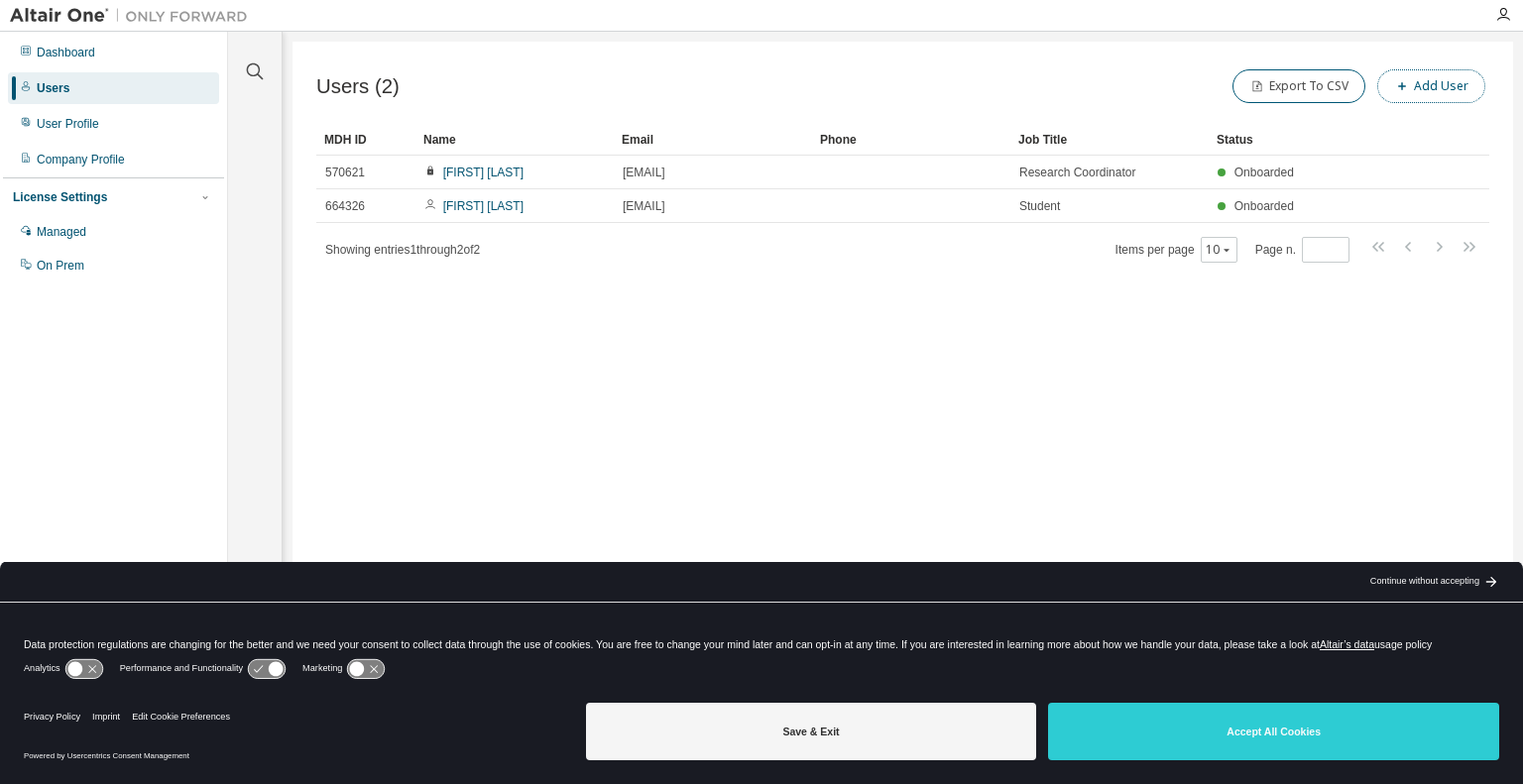 click on "Add User" at bounding box center (1431, 86) 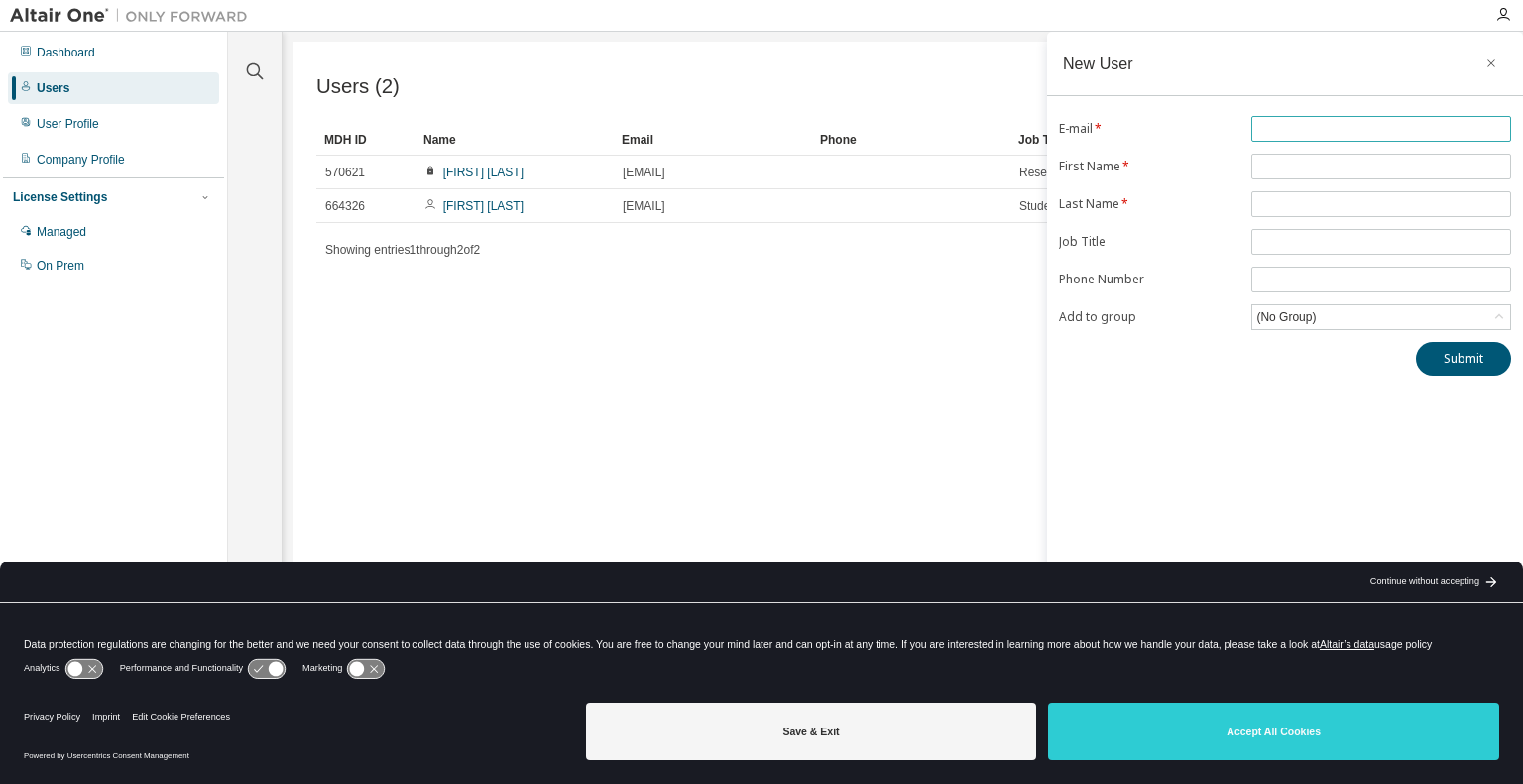 click at bounding box center [1381, 129] 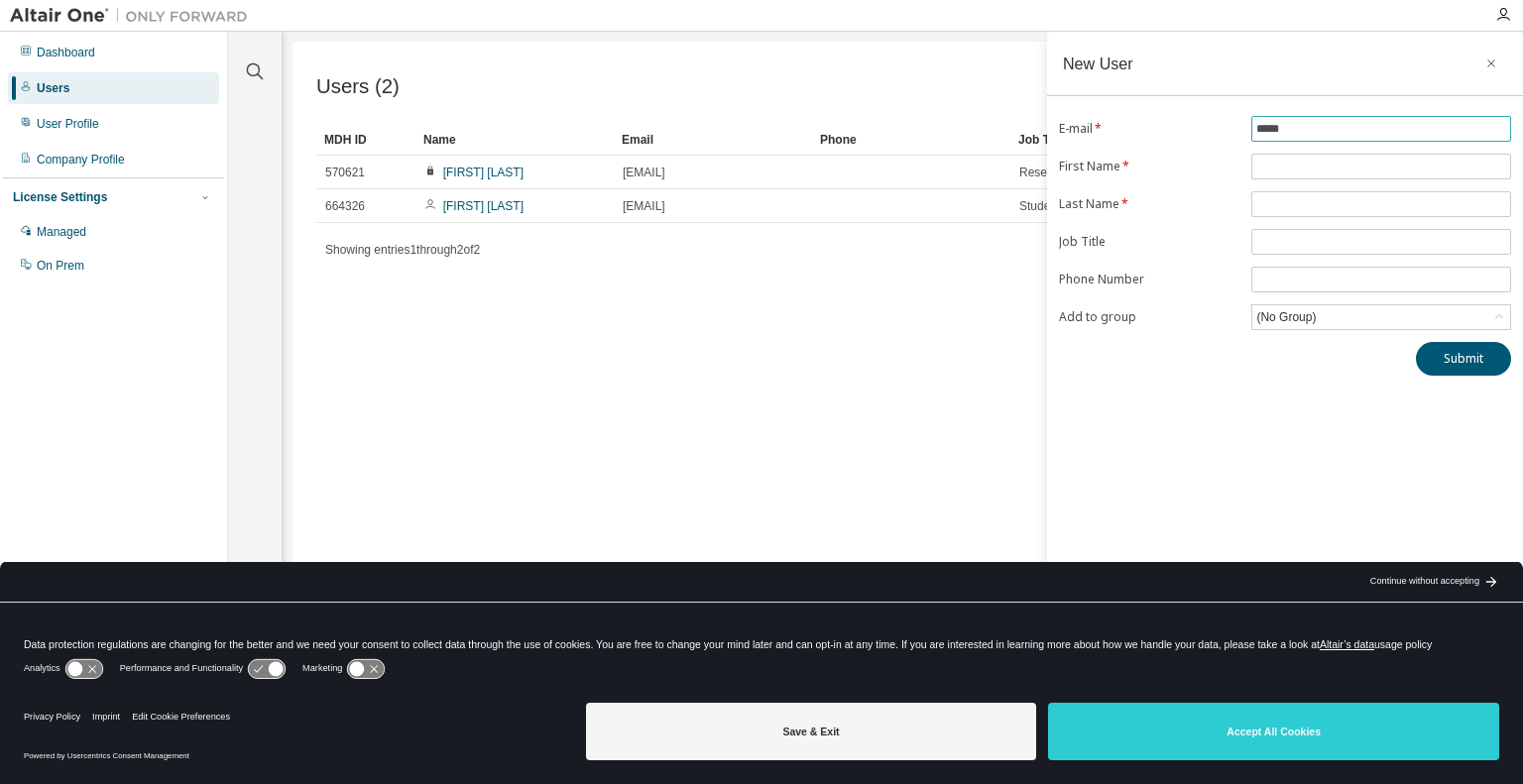 type on "*****" 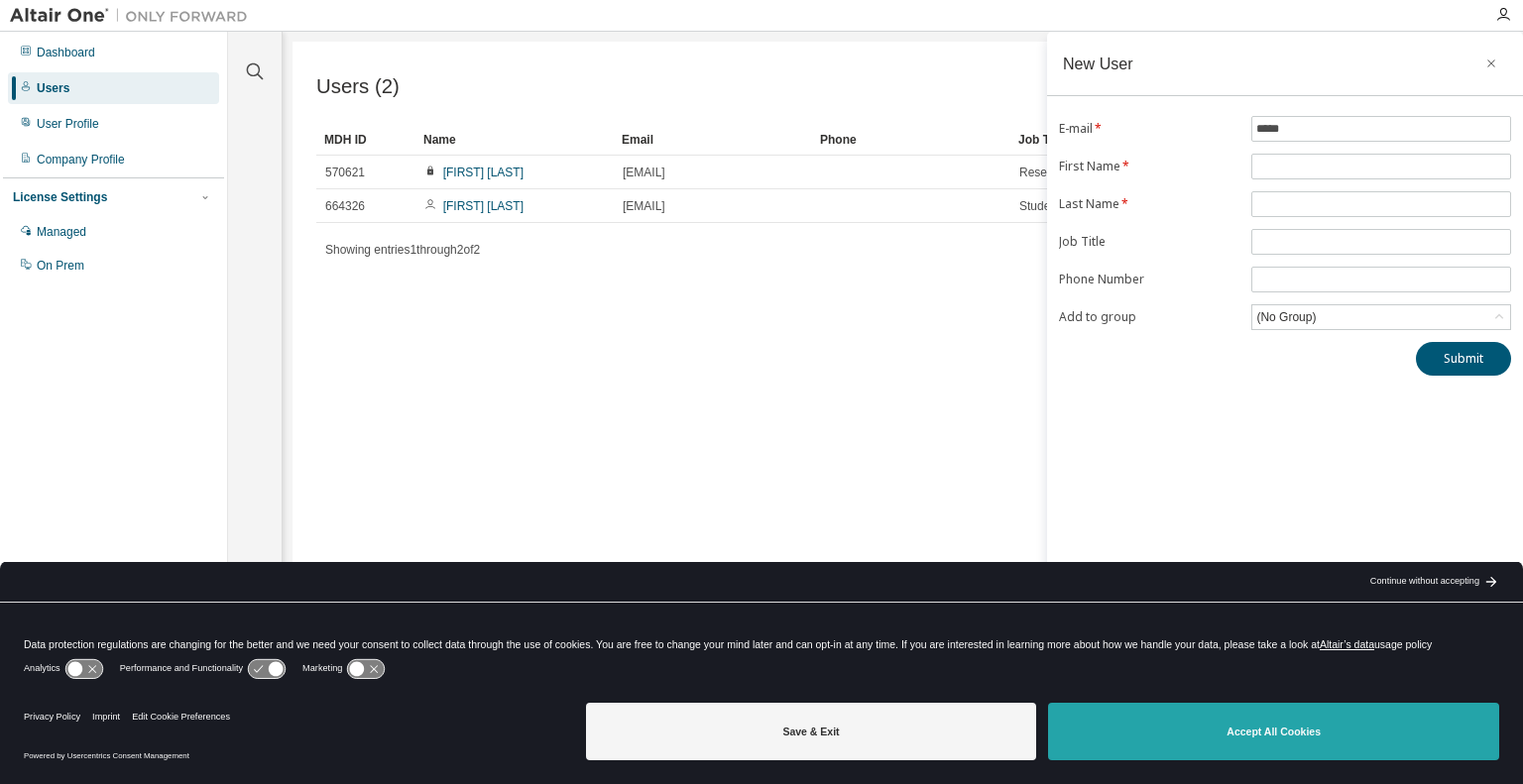 click on "Accept All Cookies" at bounding box center (1273, 731) 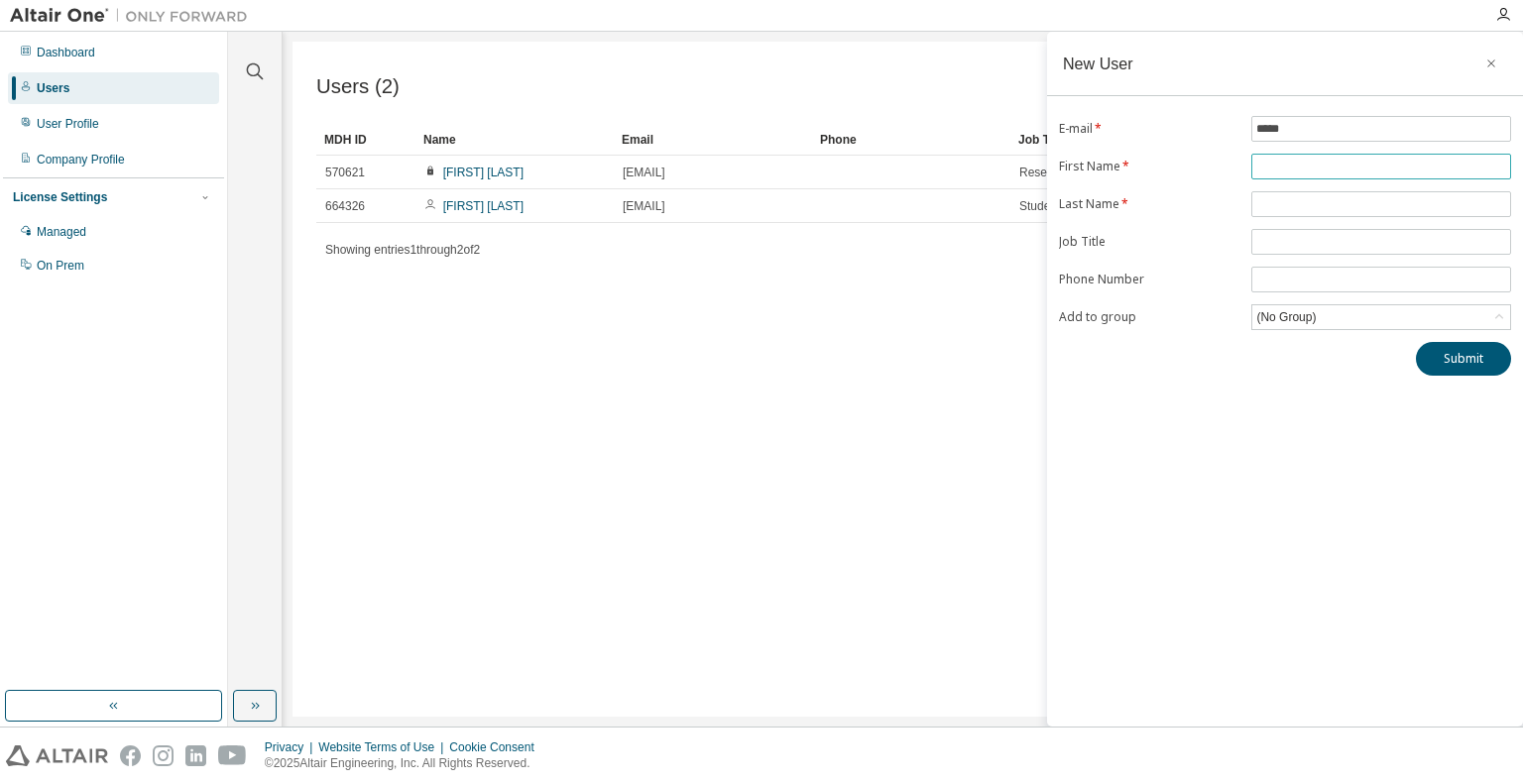 click at bounding box center (1381, 167) 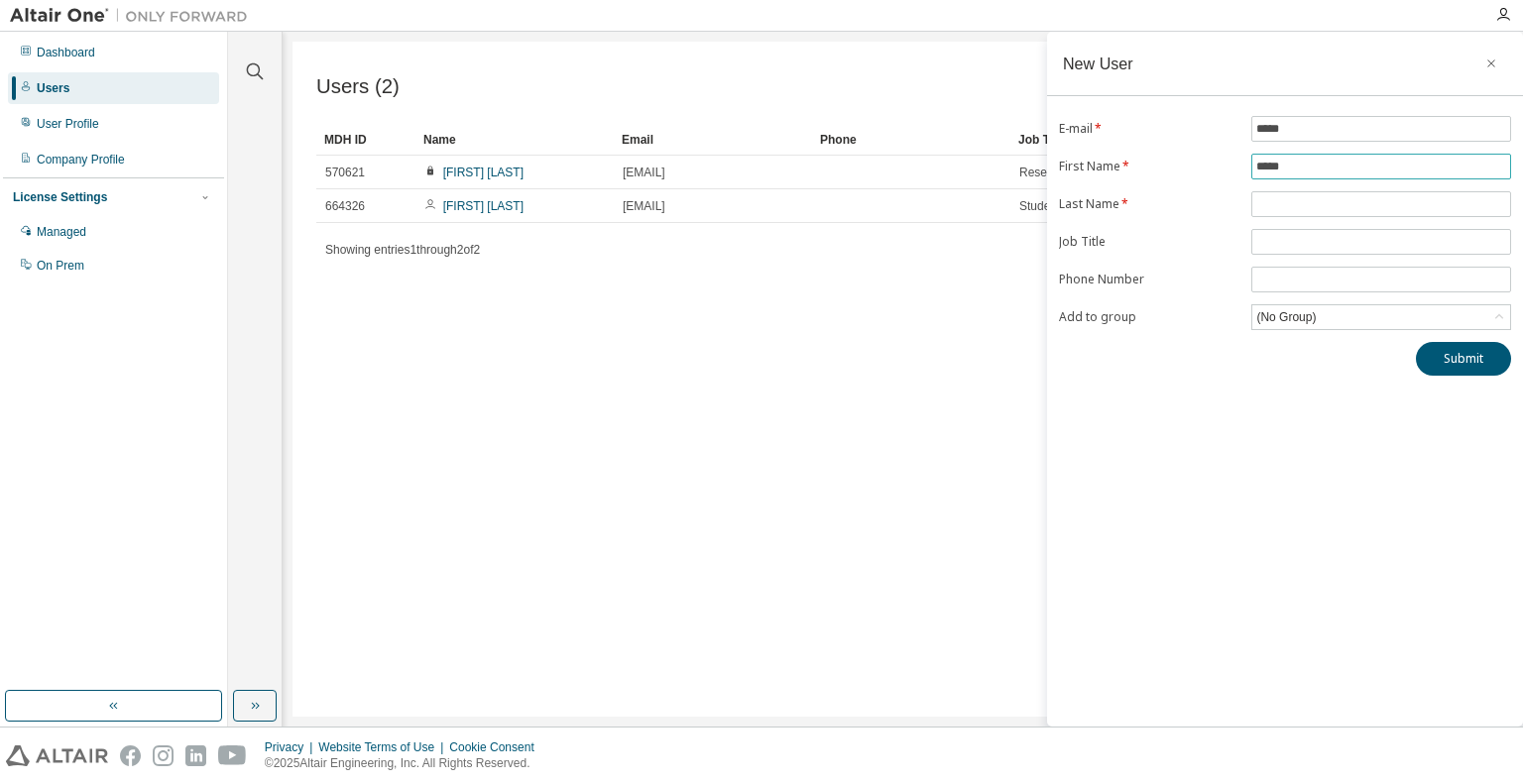 type on "*****" 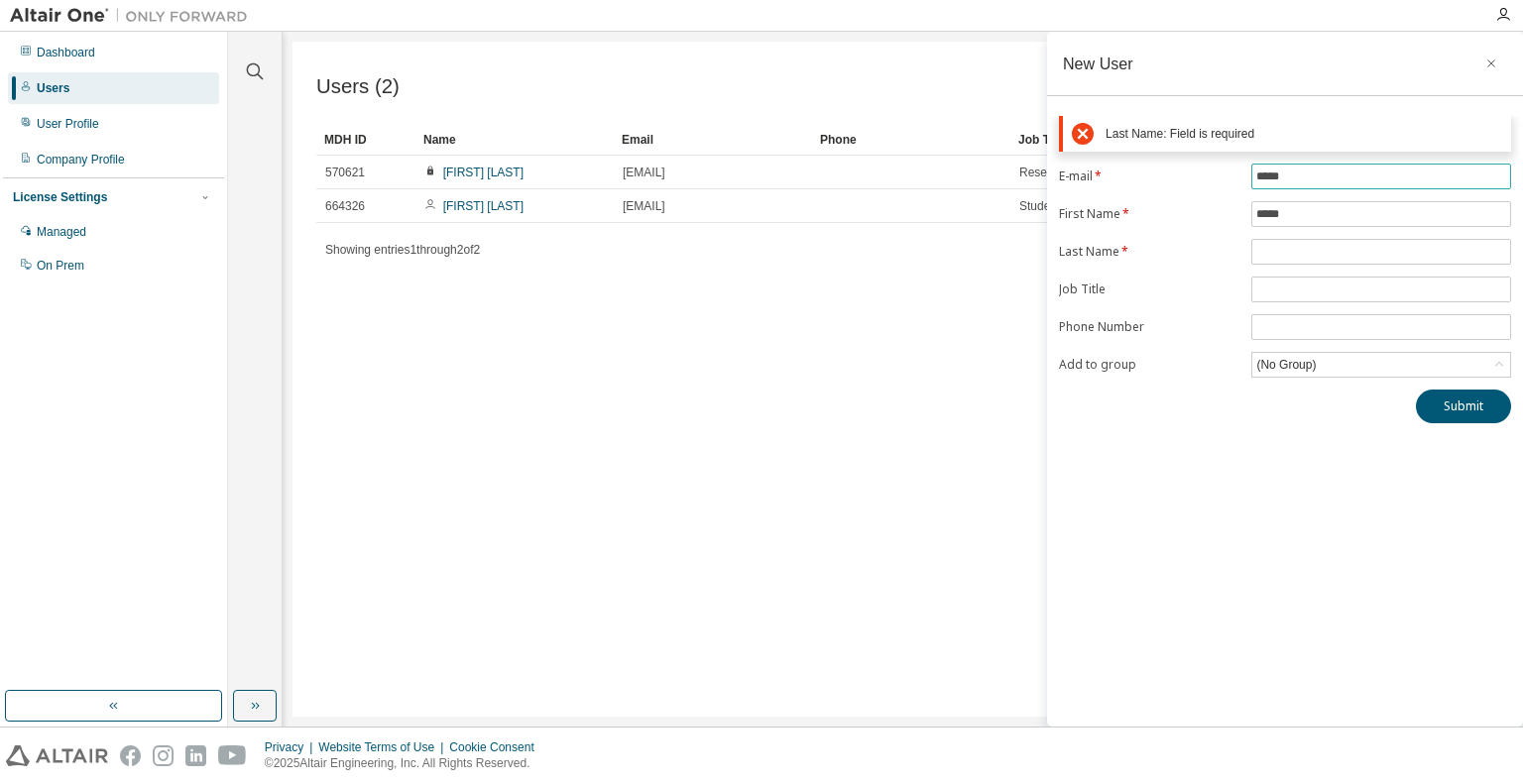 drag, startPoint x: 1335, startPoint y: 125, endPoint x: 1236, endPoint y: 136, distance: 99.60924 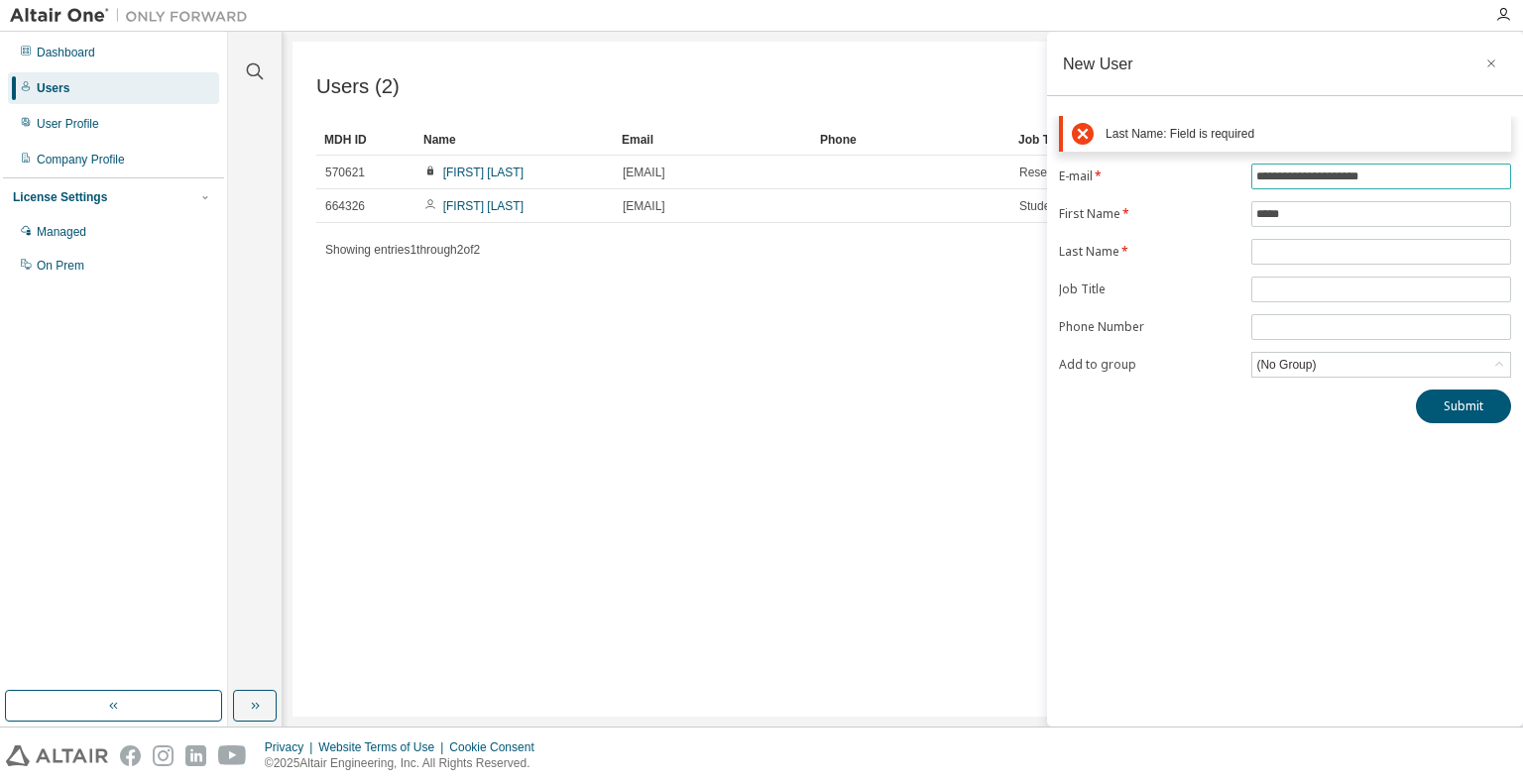 type on "**********" 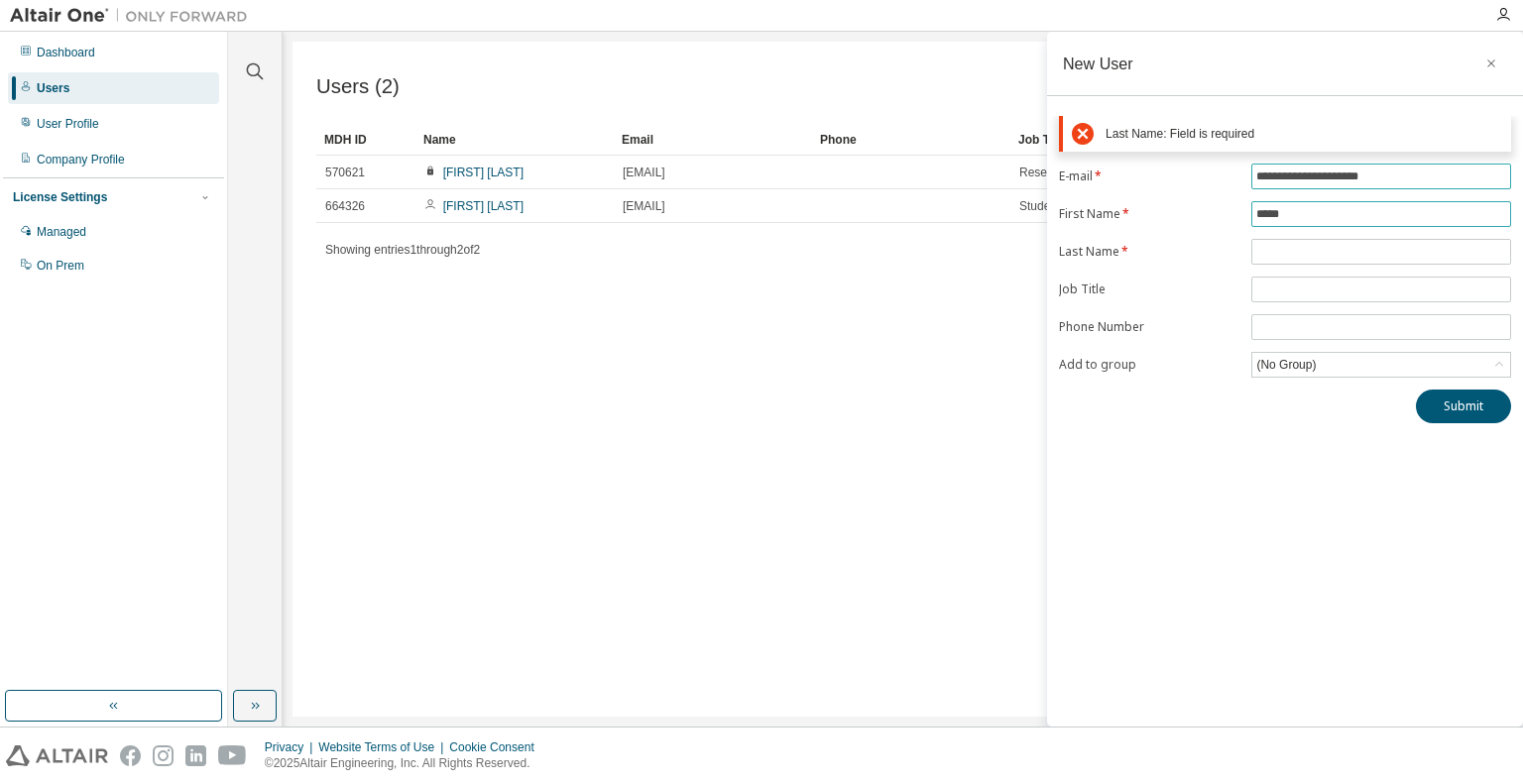 type on "*****" 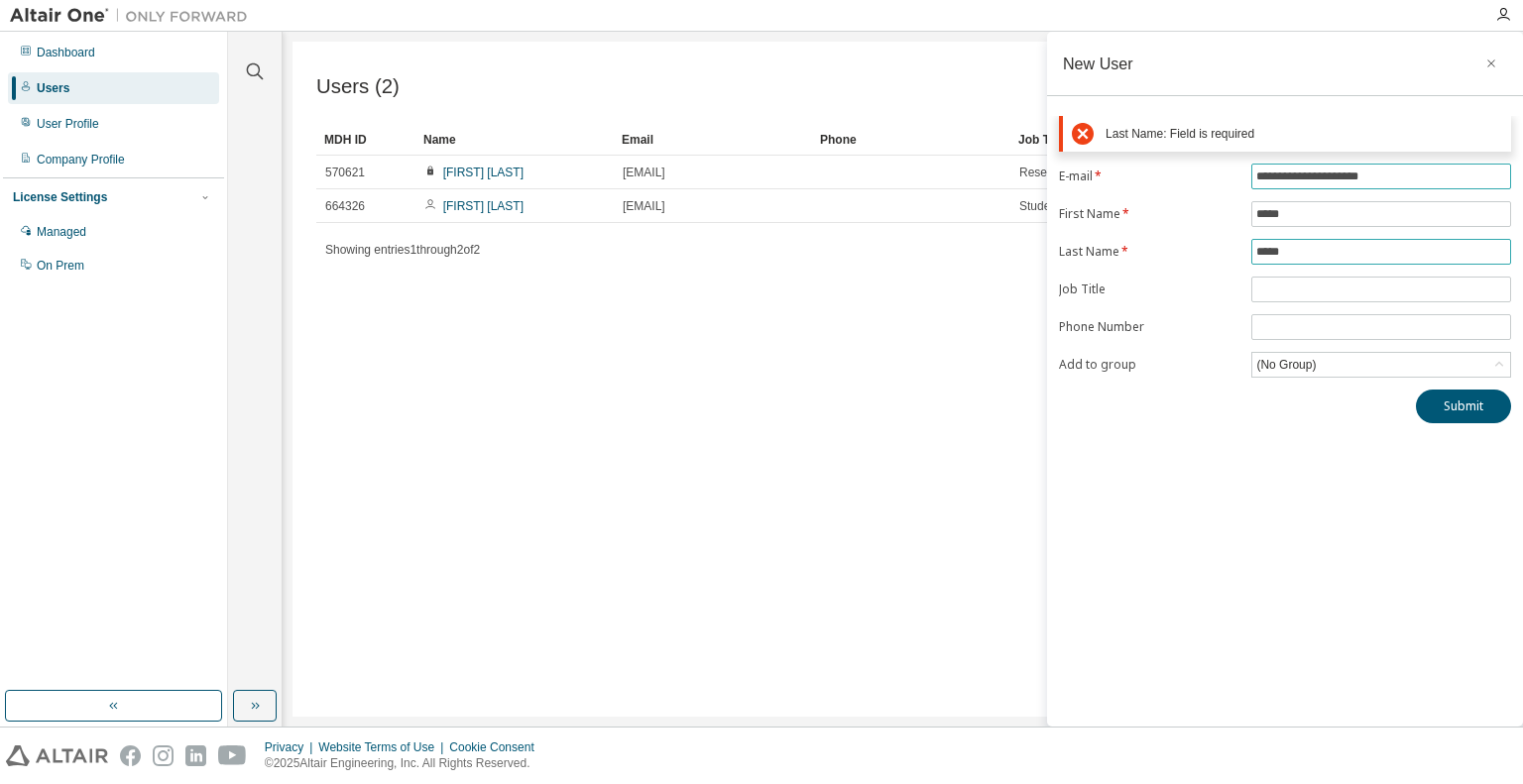type on "*****" 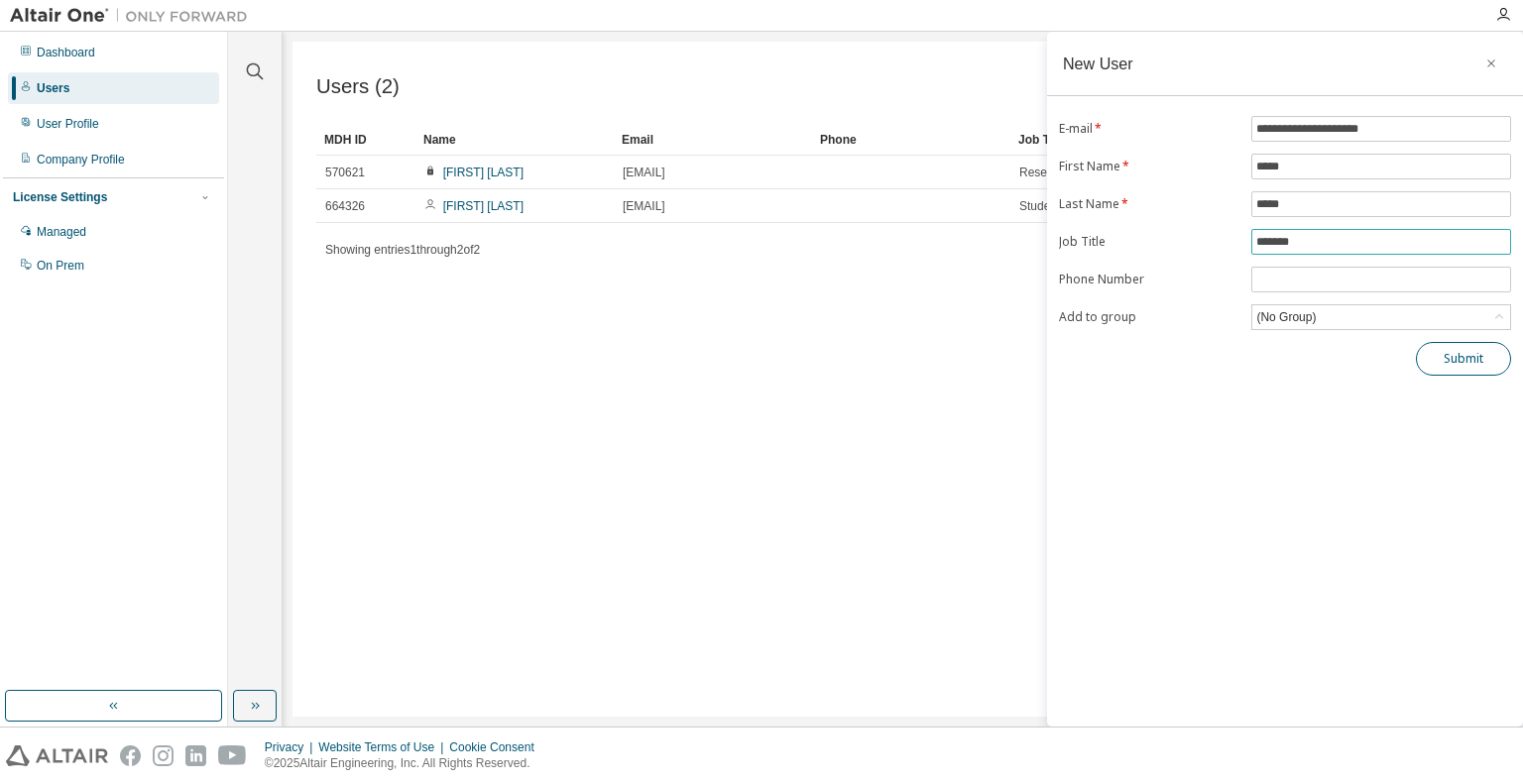 type on "*******" 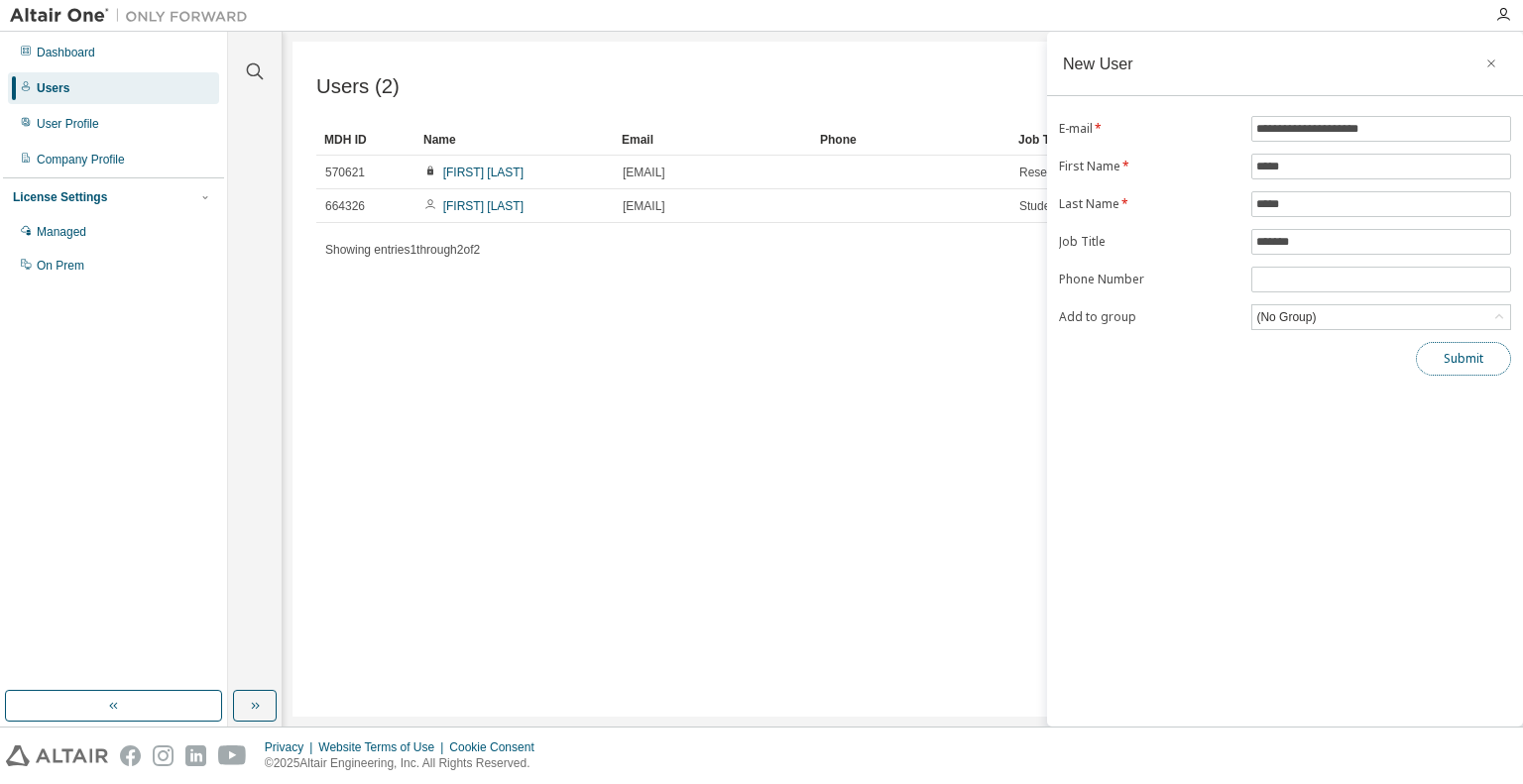 click on "Submit" at bounding box center (1464, 359) 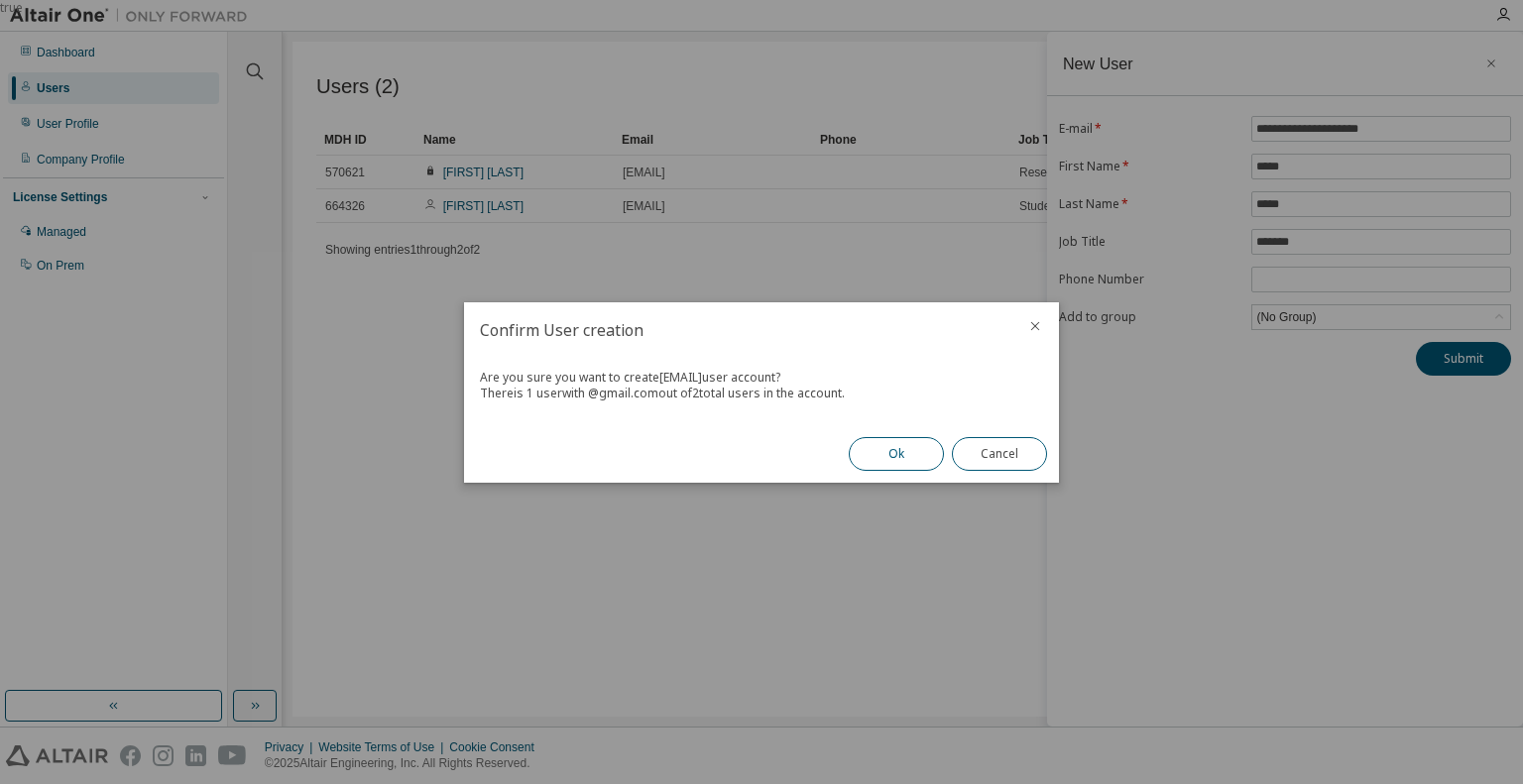 click on "Ok" at bounding box center (896, 454) 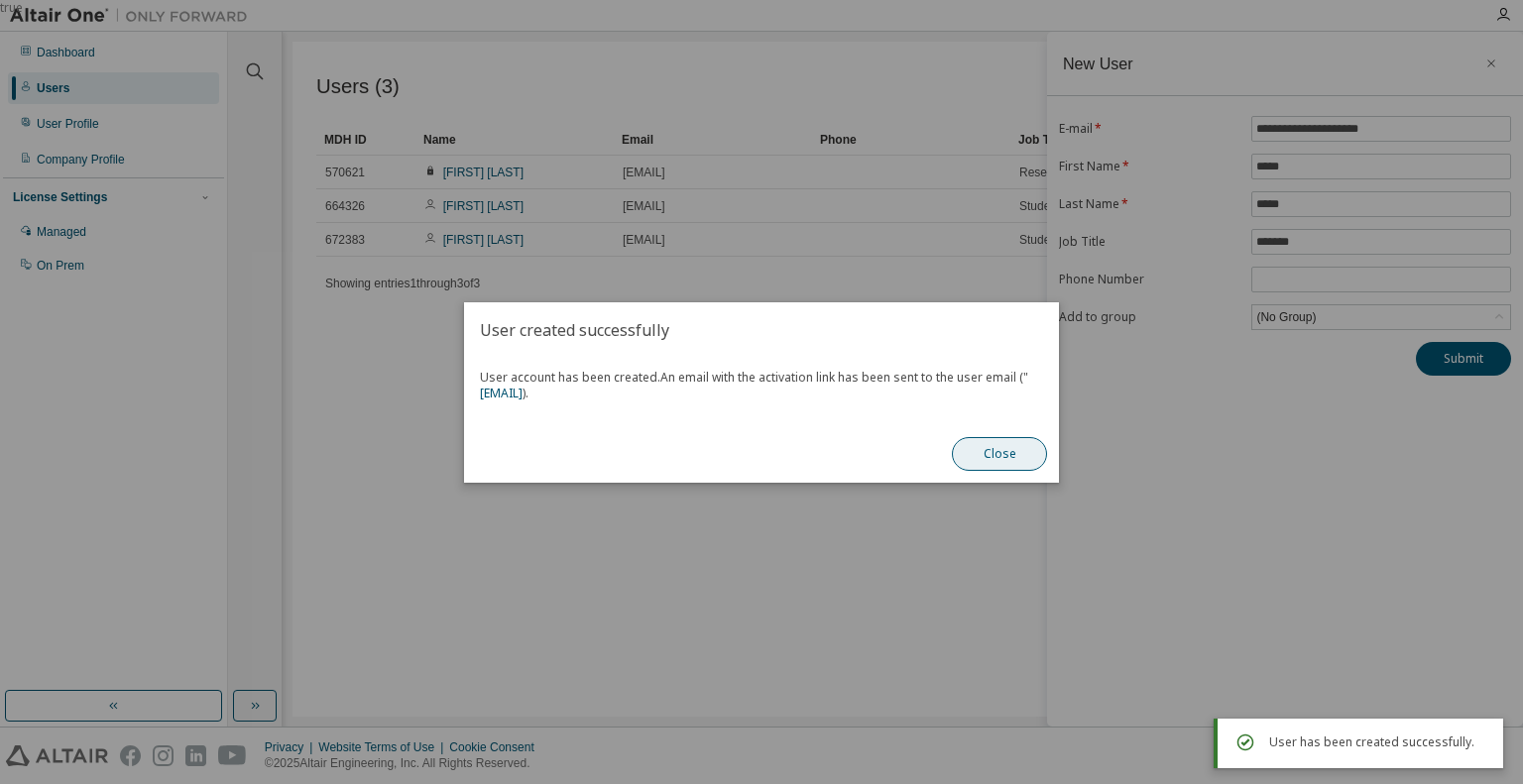 click on "Close" at bounding box center (999, 454) 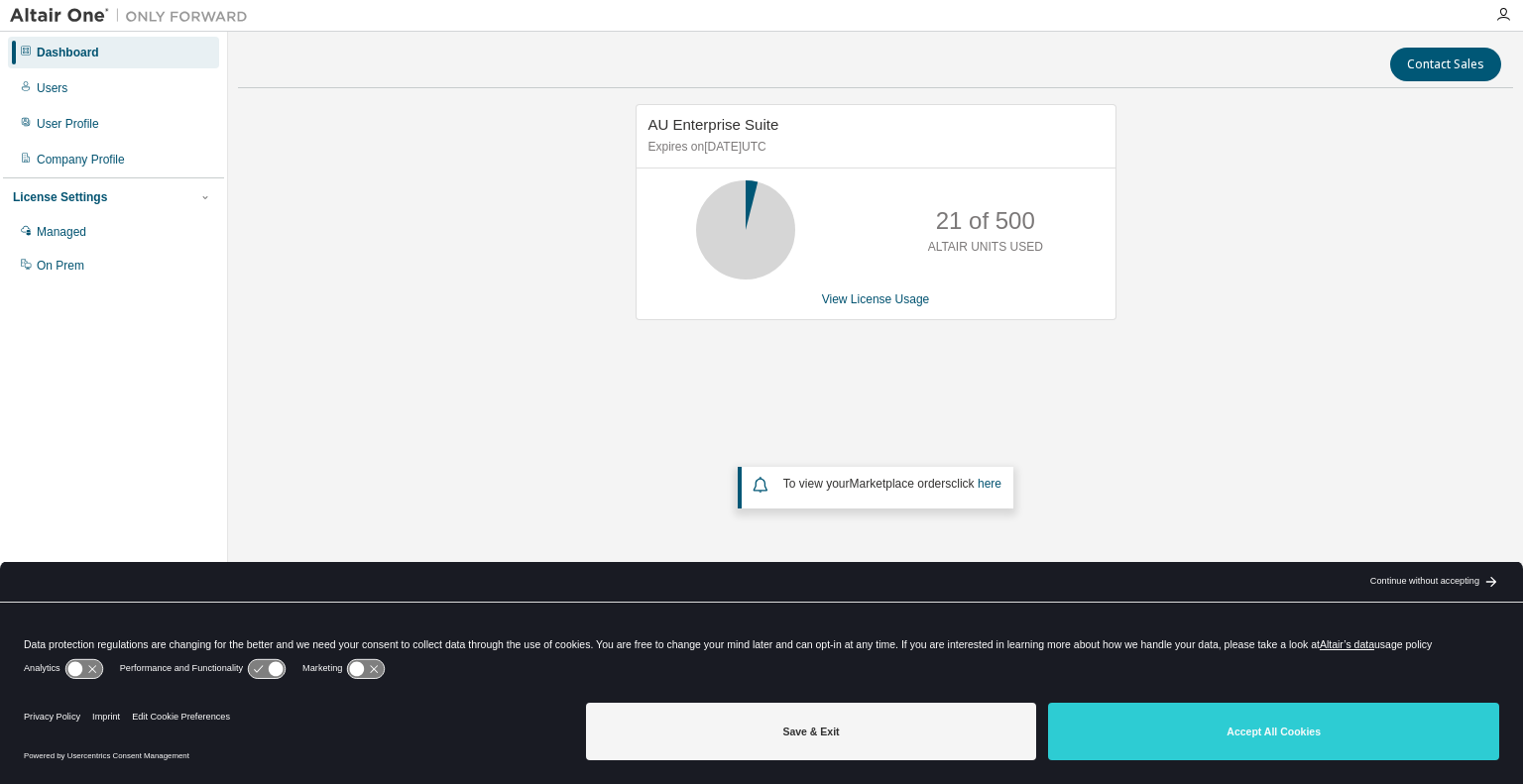 scroll, scrollTop: 0, scrollLeft: 0, axis: both 